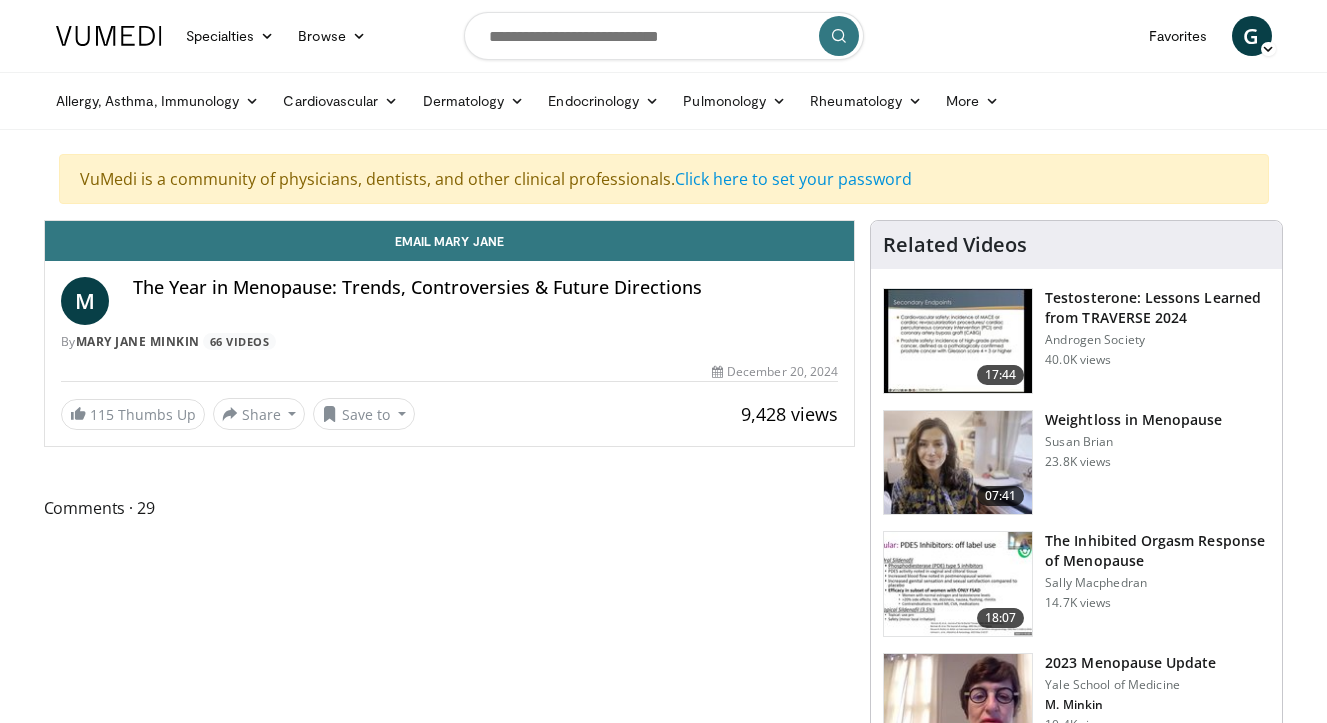 scroll, scrollTop: 0, scrollLeft: 0, axis: both 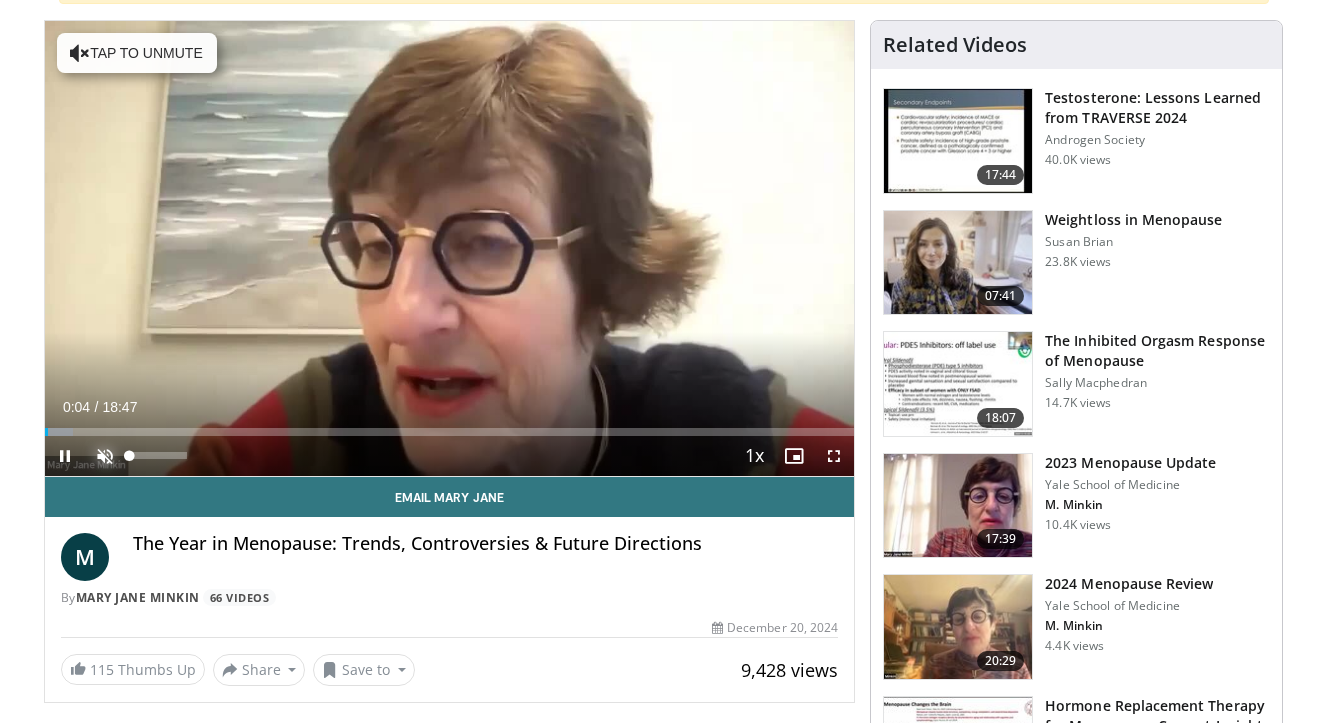 click at bounding box center (105, 456) 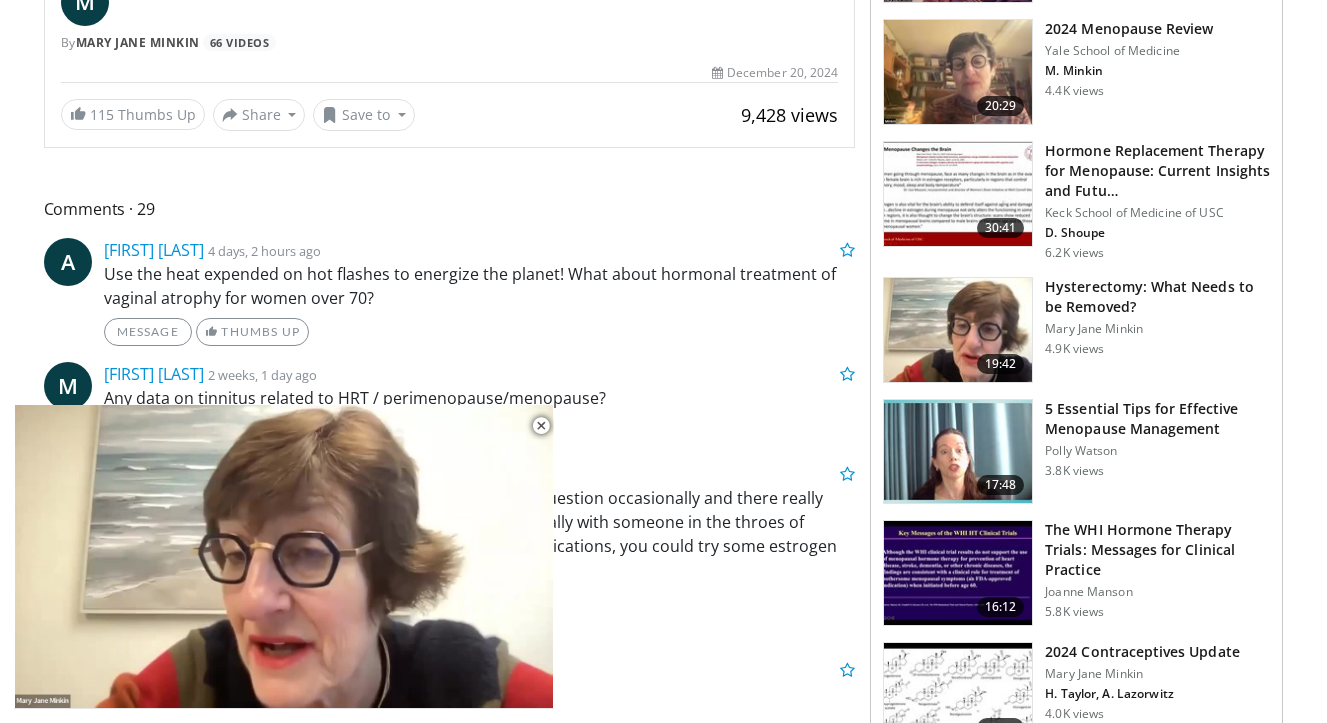 scroll, scrollTop: 800, scrollLeft: 0, axis: vertical 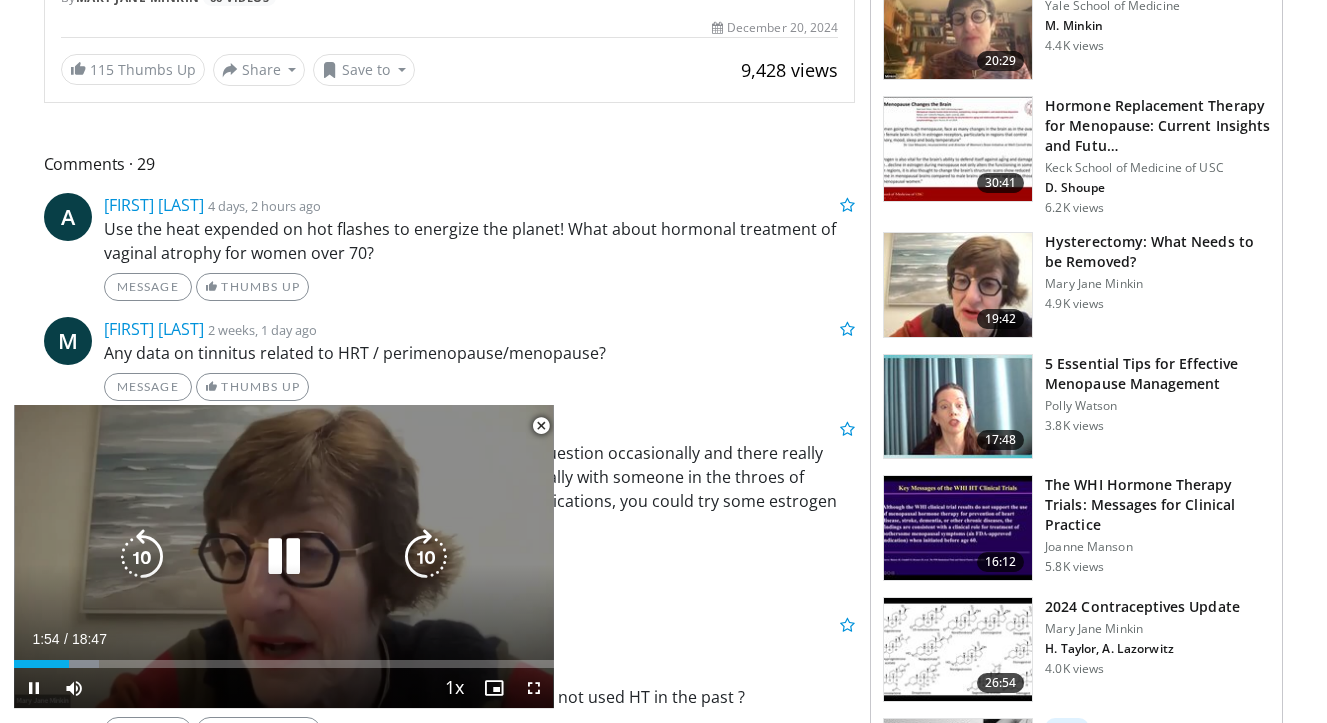 click at bounding box center [284, 557] 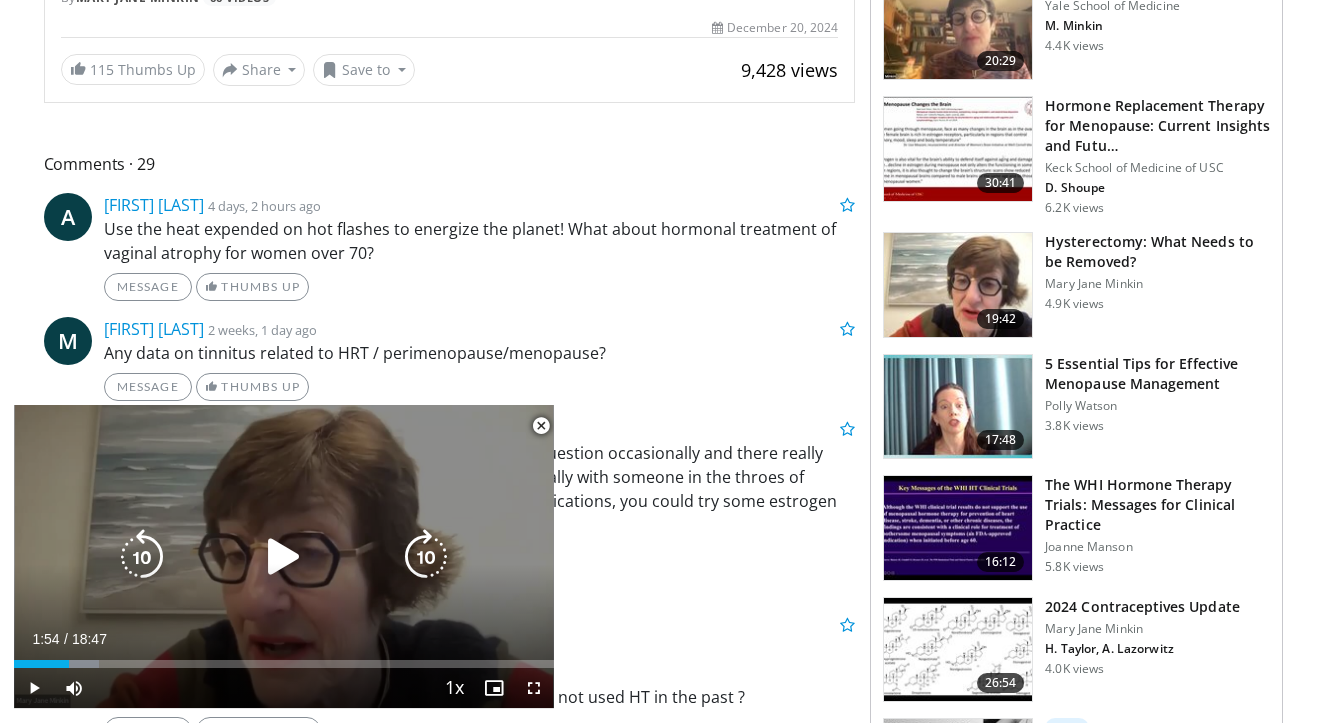 click at bounding box center [284, 557] 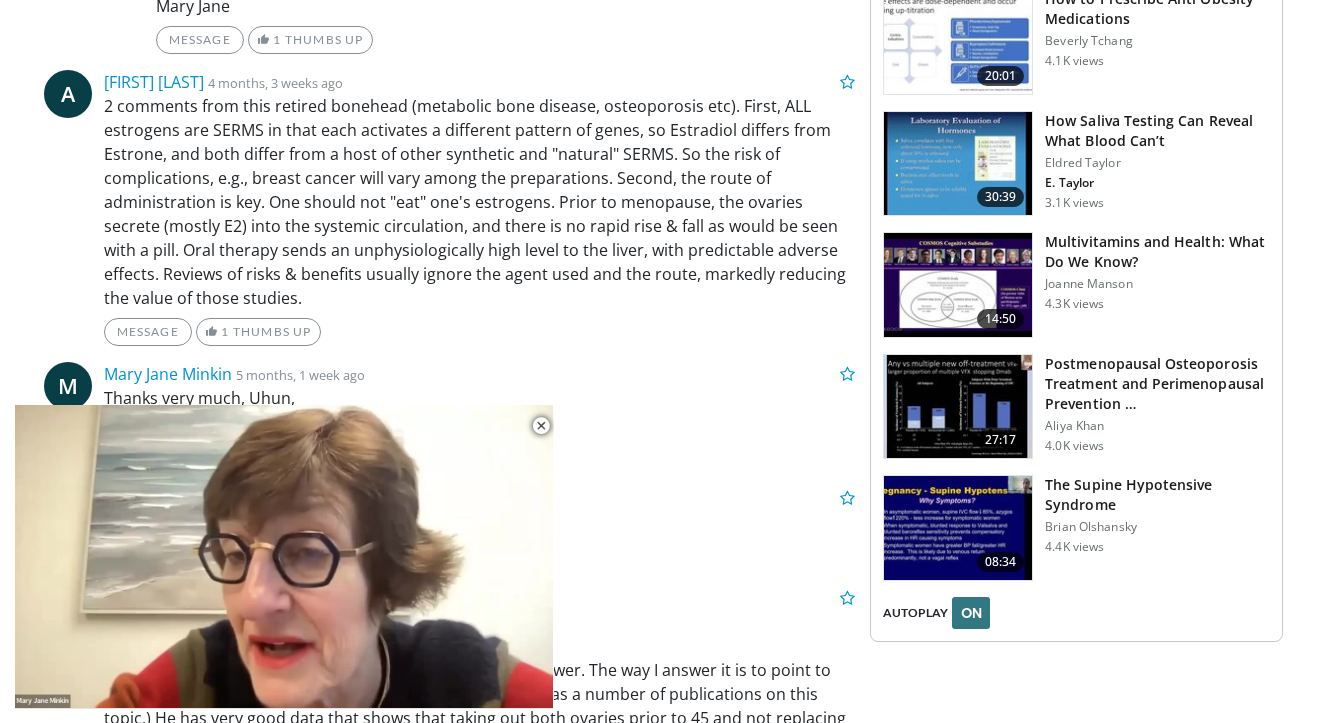 scroll, scrollTop: 2200, scrollLeft: 0, axis: vertical 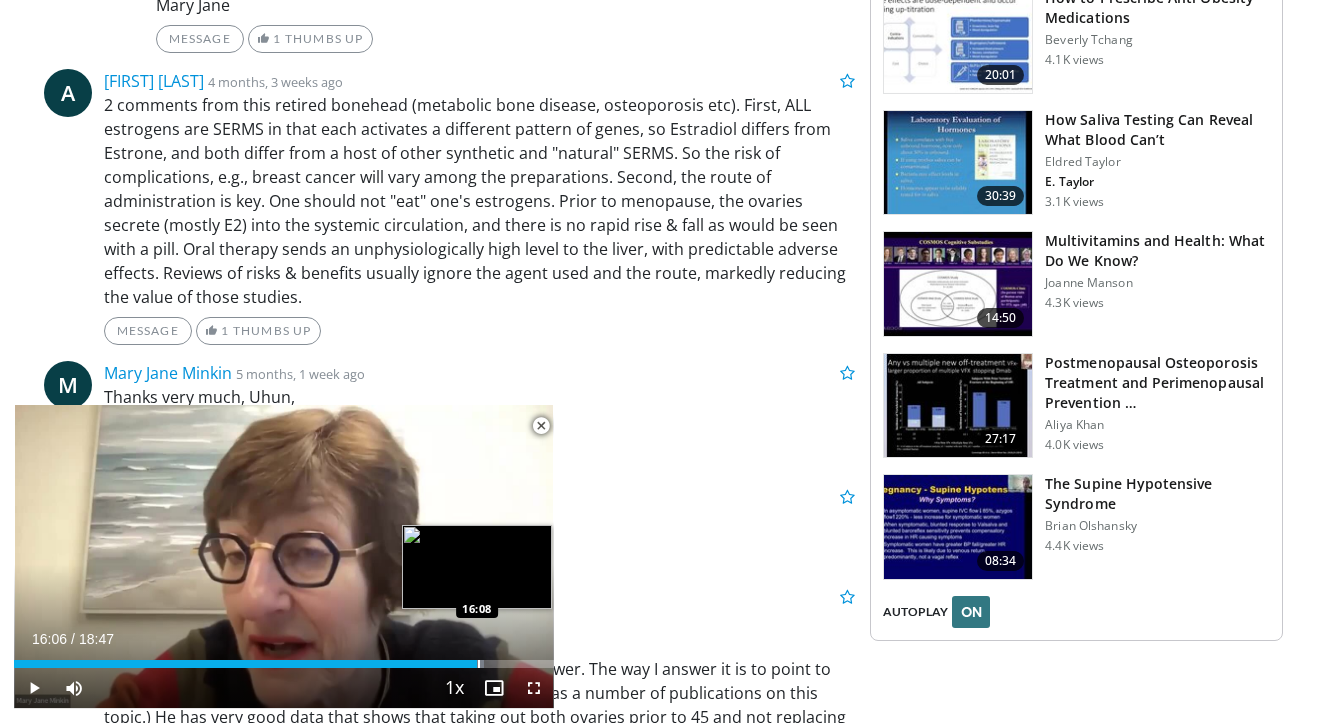 drag, startPoint x: 511, startPoint y: 661, endPoint x: 477, endPoint y: 665, distance: 34.234486 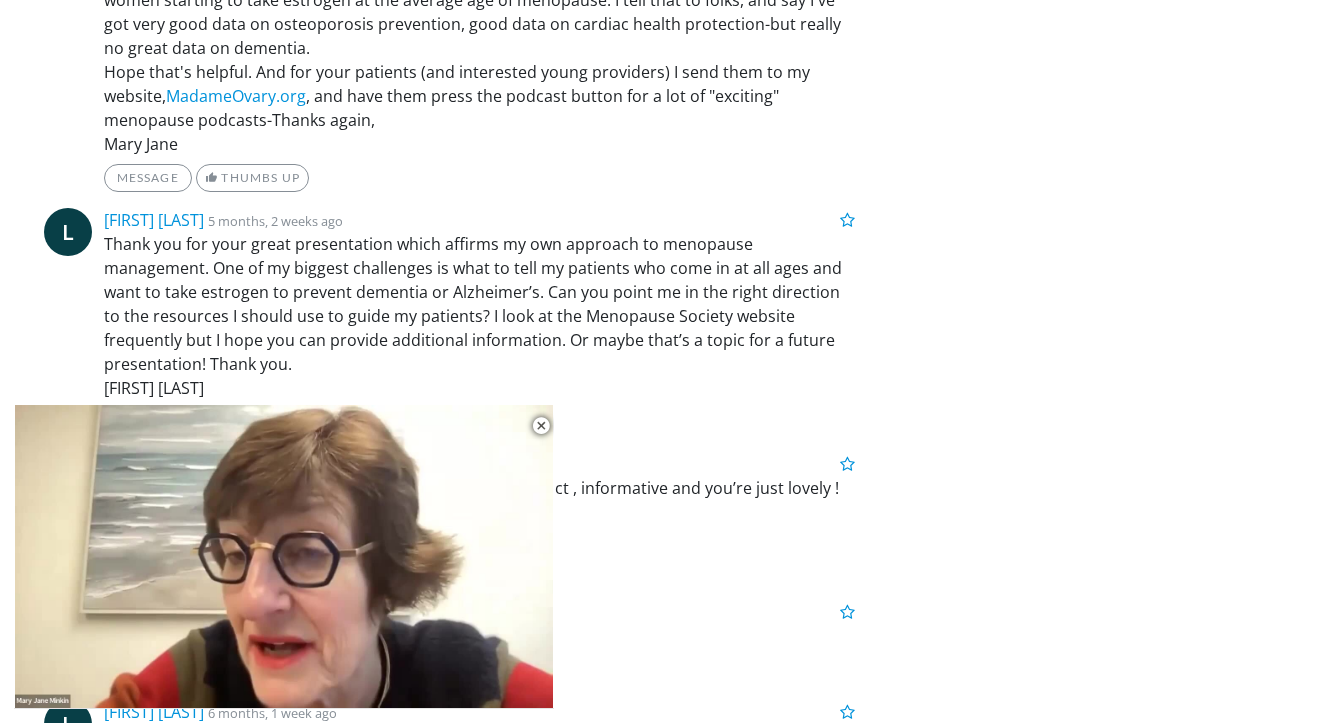 scroll, scrollTop: 3000, scrollLeft: 0, axis: vertical 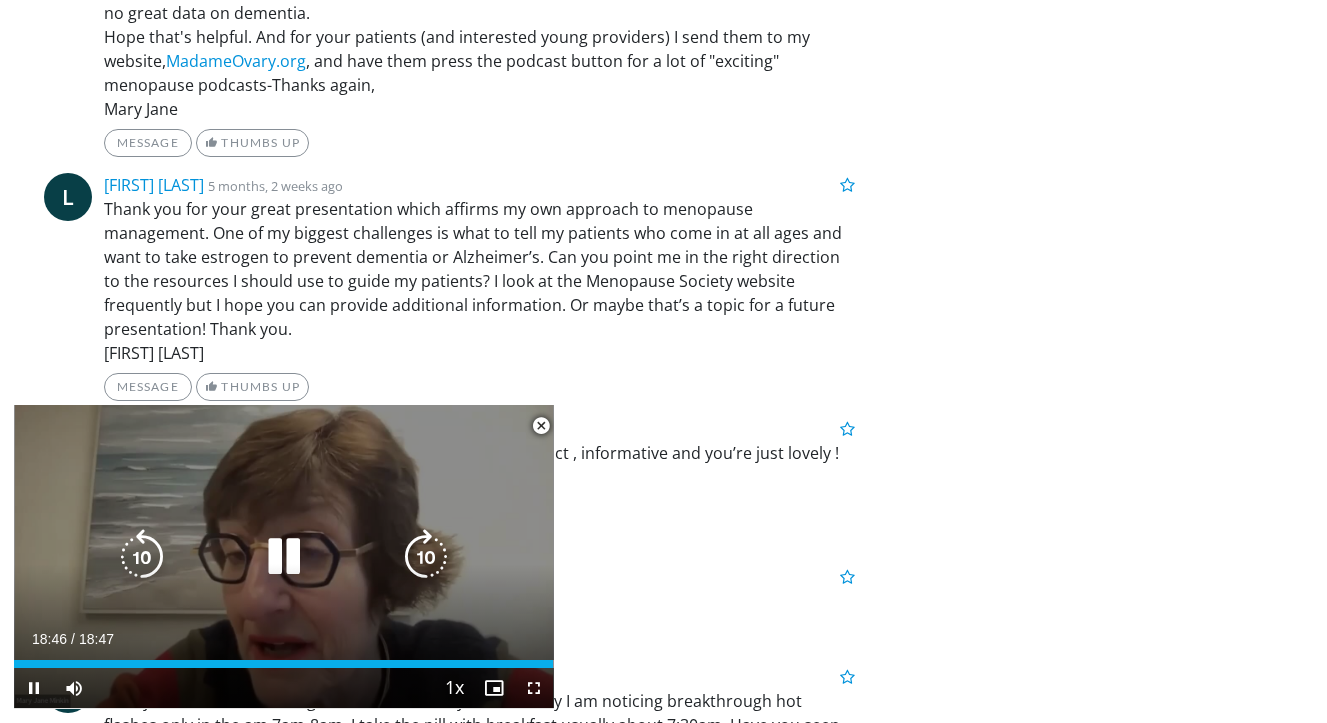 click at bounding box center (284, 557) 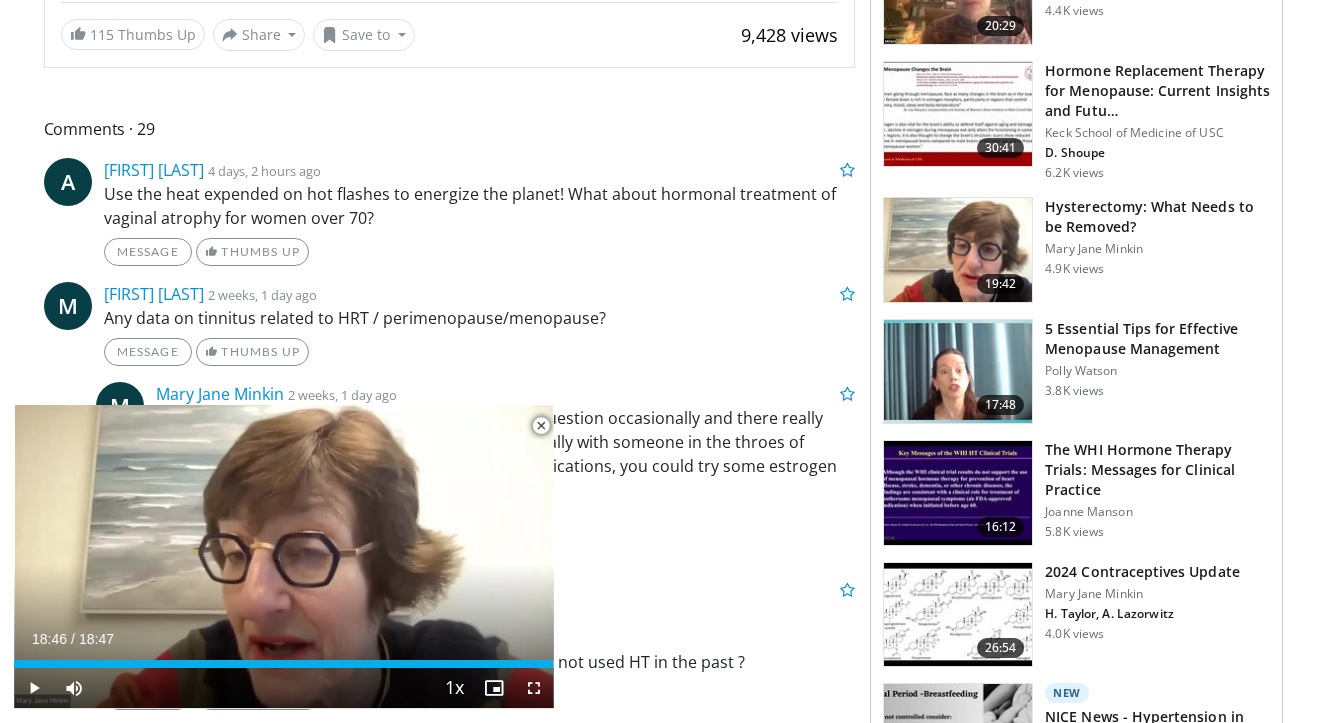 scroll, scrollTop: 800, scrollLeft: 0, axis: vertical 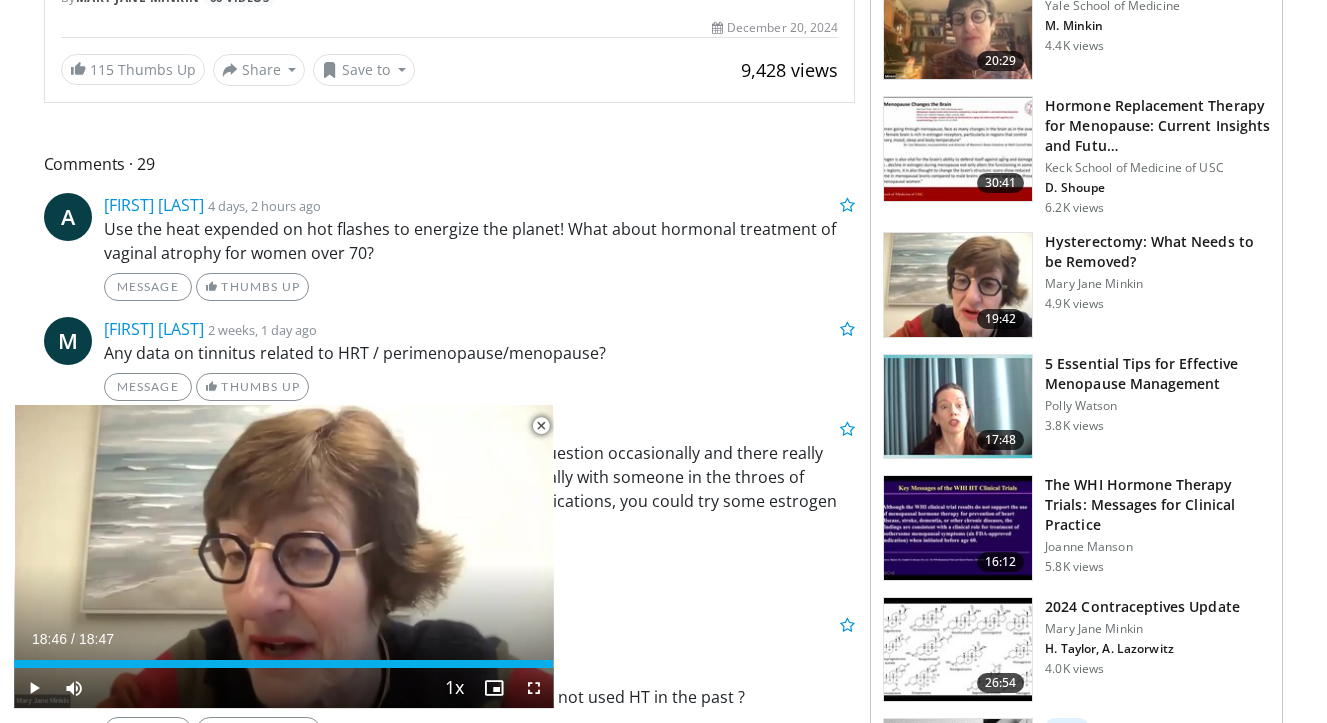 click on "5 Essential Tips for Effective Menopause Management" at bounding box center (1157, 374) 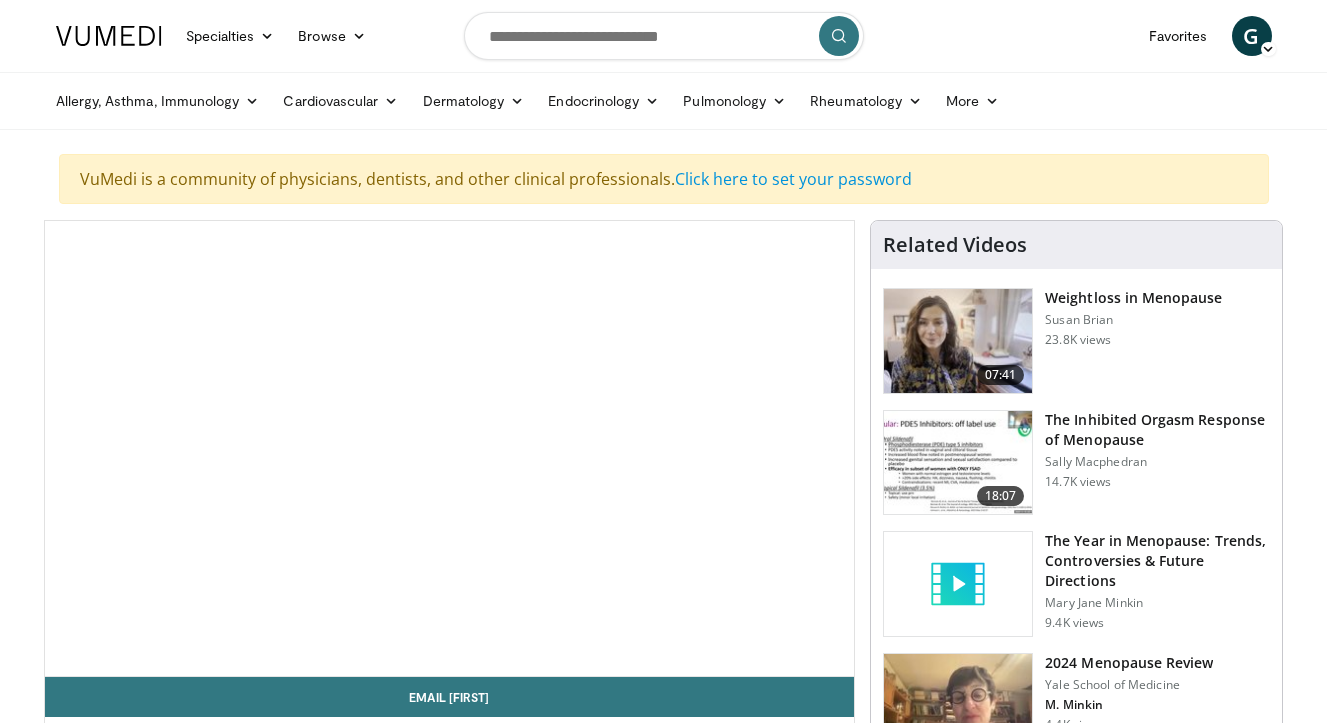 scroll, scrollTop: 0, scrollLeft: 0, axis: both 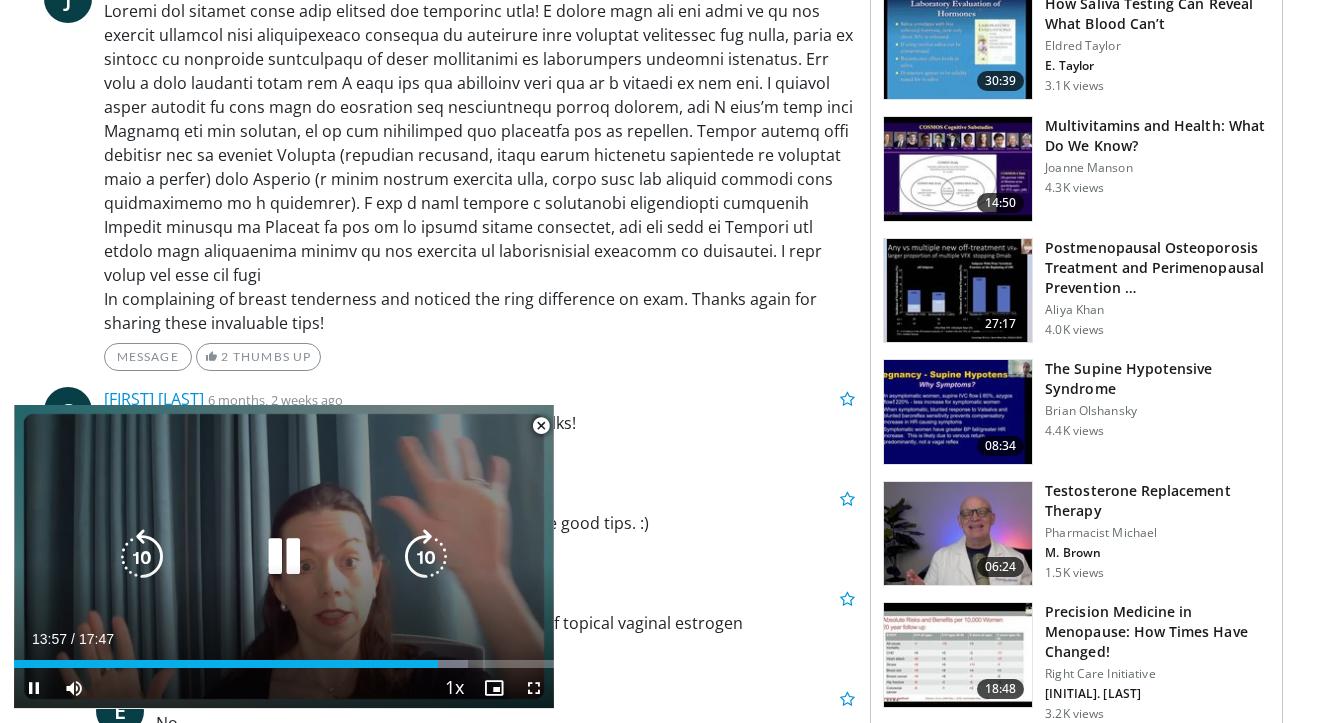 drag, startPoint x: 290, startPoint y: 554, endPoint x: 184, endPoint y: 546, distance: 106.30146 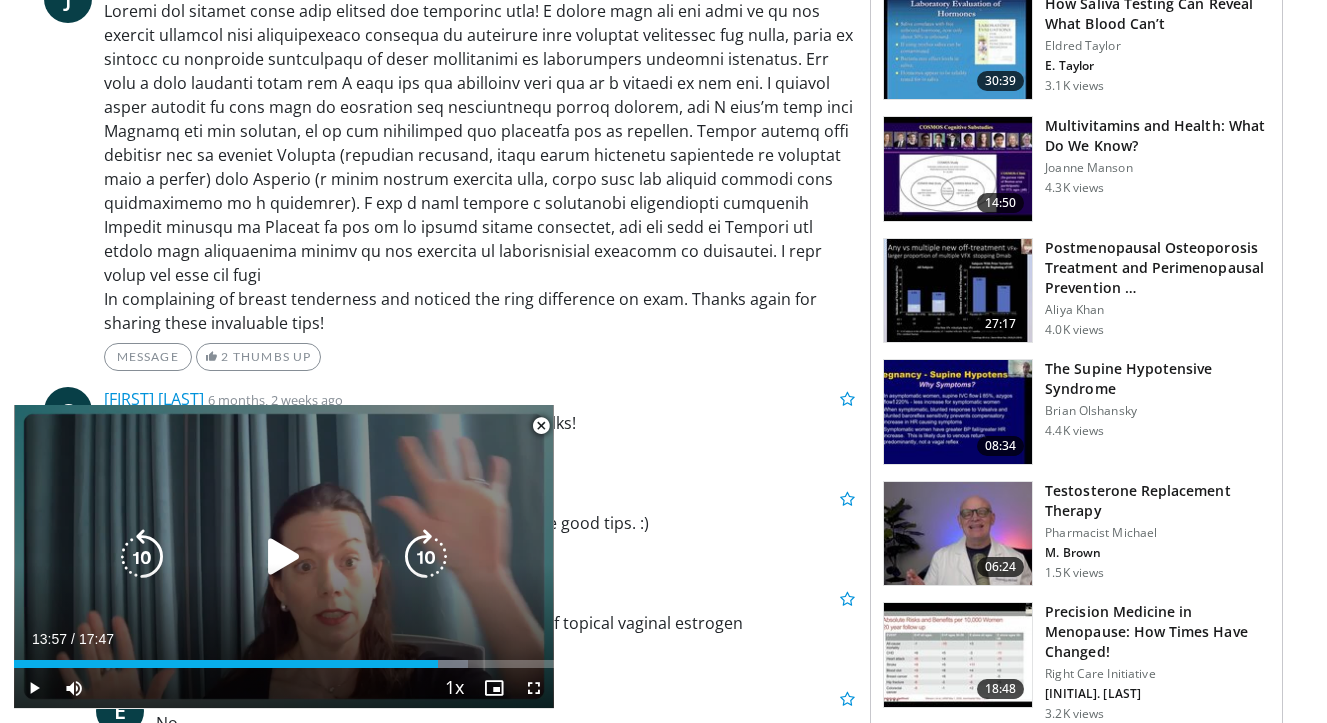 click at bounding box center (284, 557) 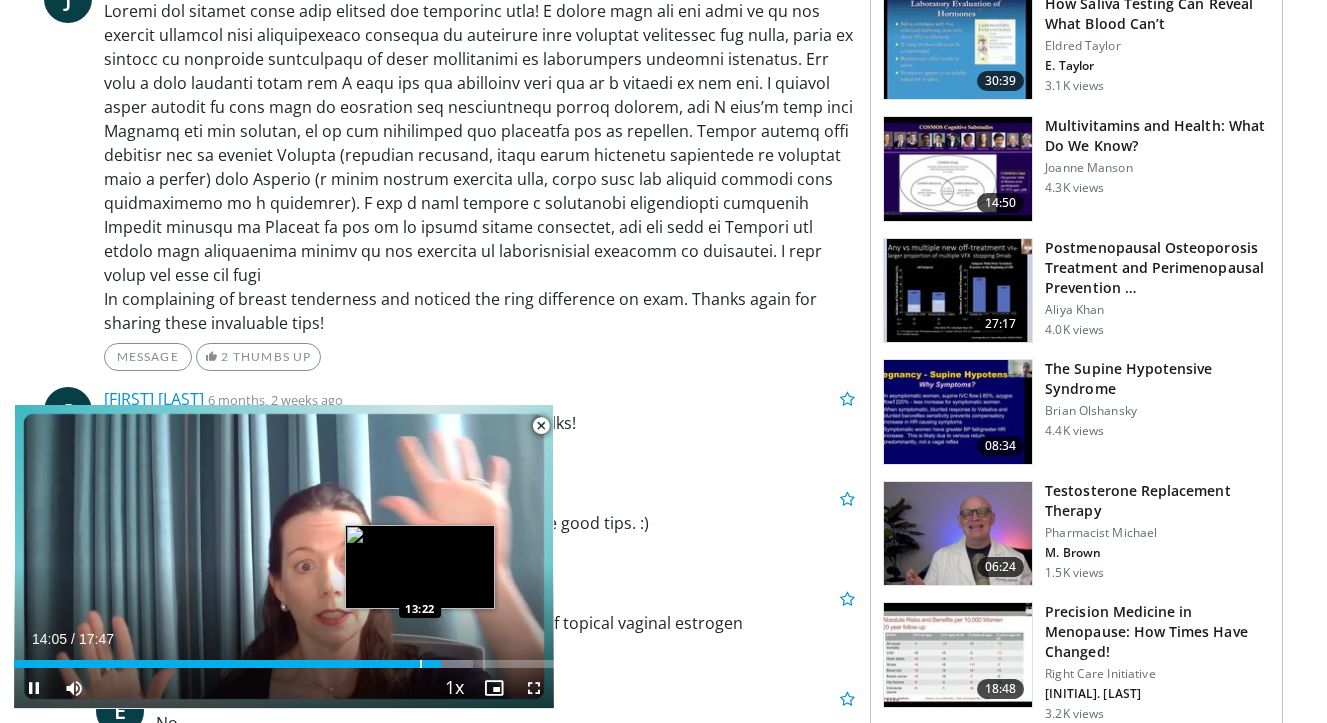 click on "Loaded :  85.09% 14:05 13:22" at bounding box center (284, 658) 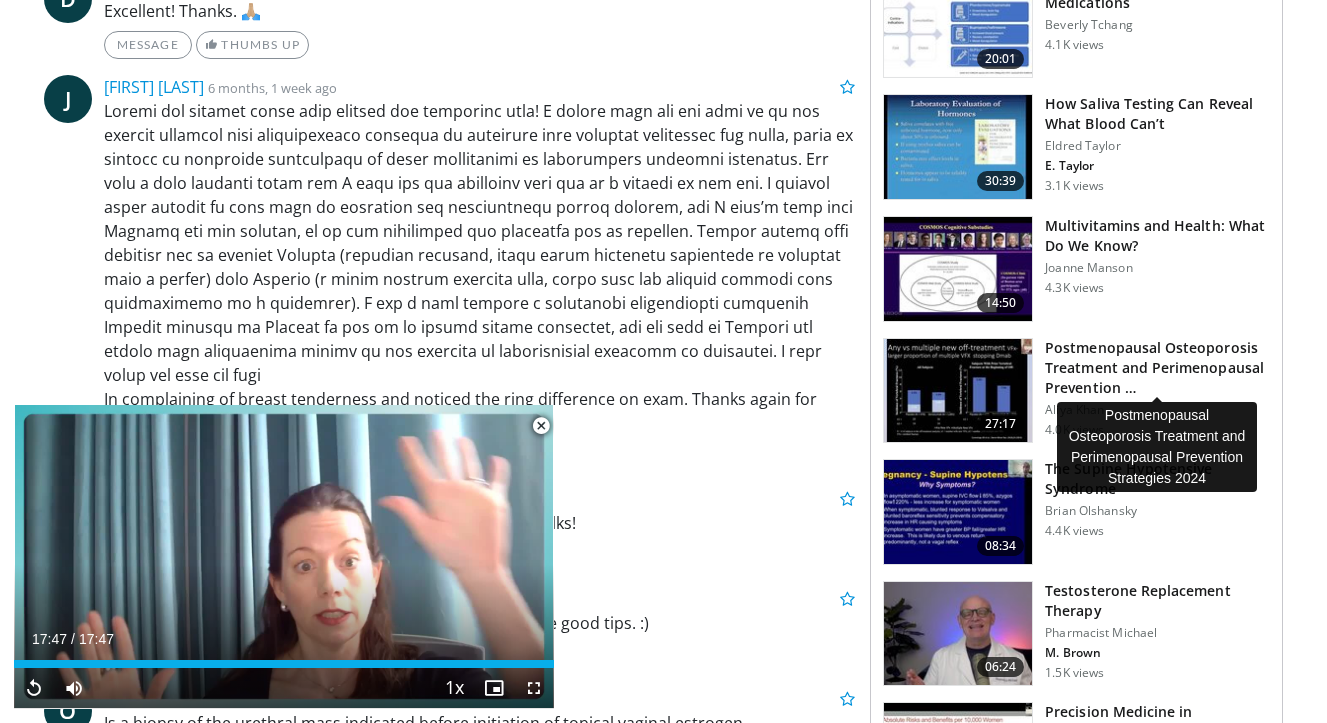 scroll, scrollTop: 1600, scrollLeft: 0, axis: vertical 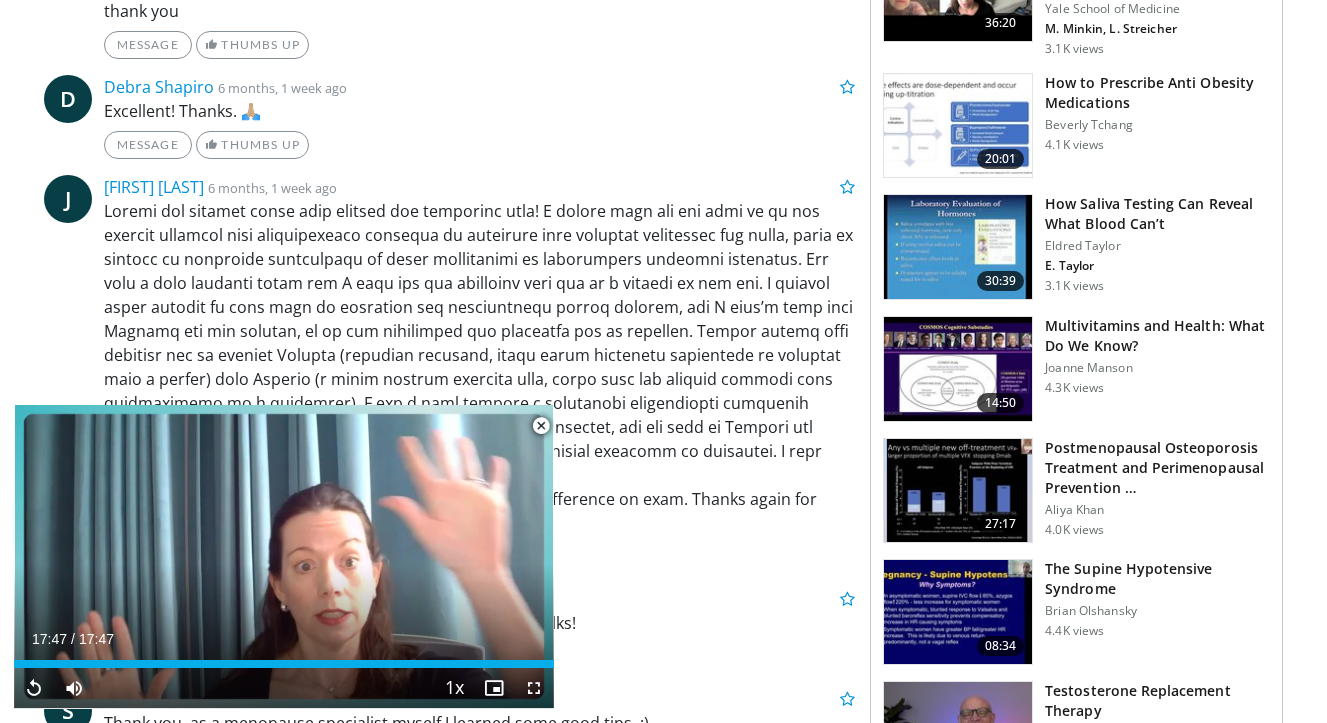 click at bounding box center (958, 491) 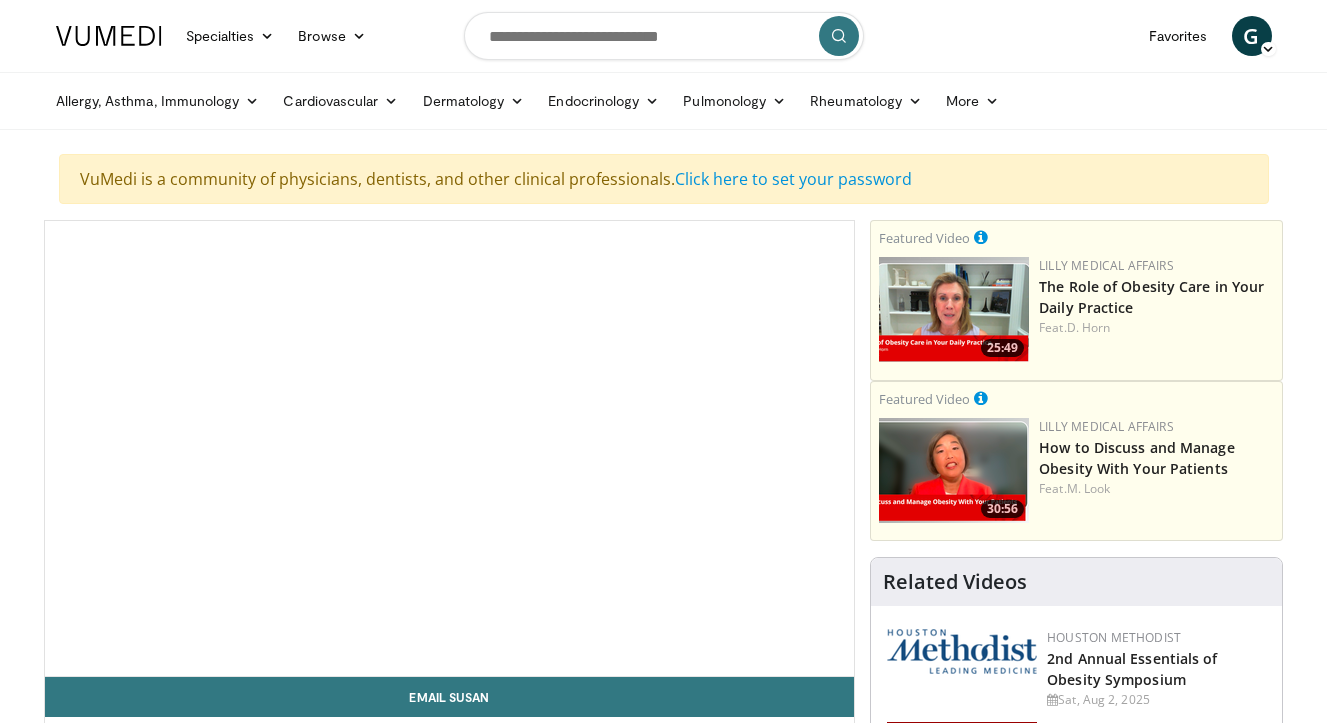 scroll, scrollTop: 0, scrollLeft: 0, axis: both 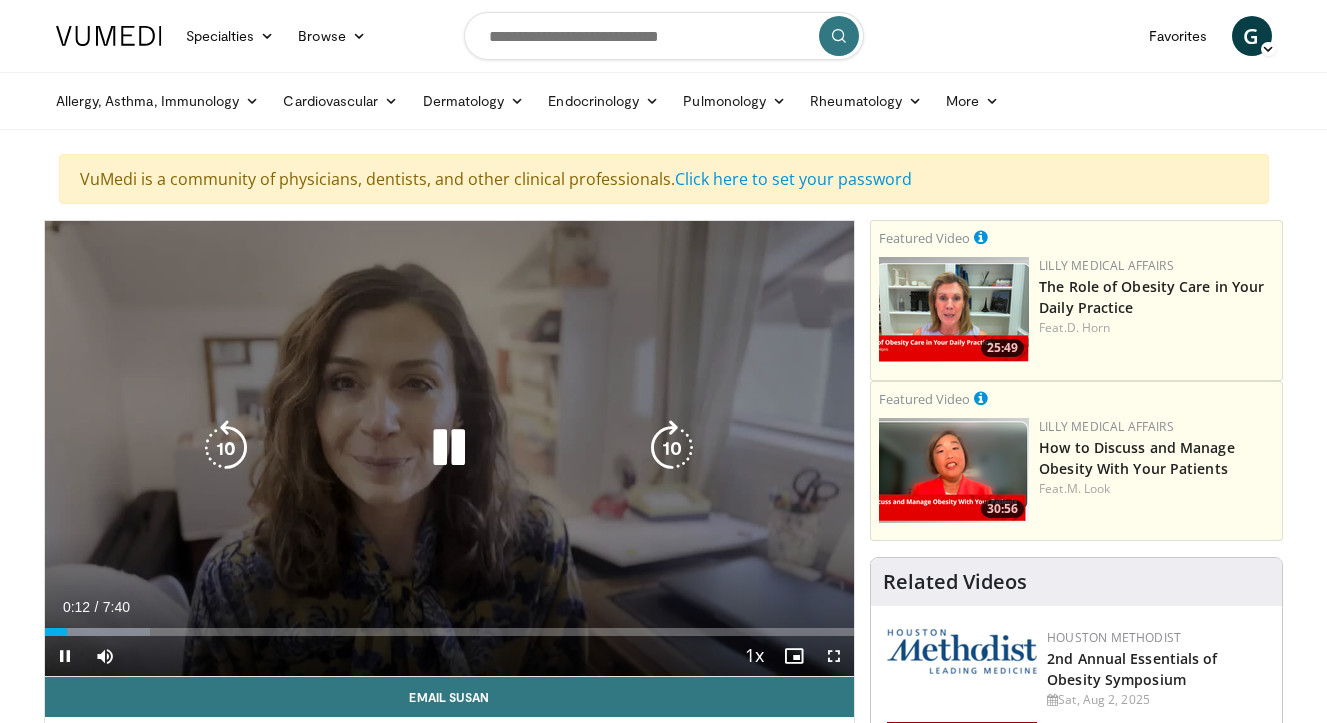 click at bounding box center (449, 448) 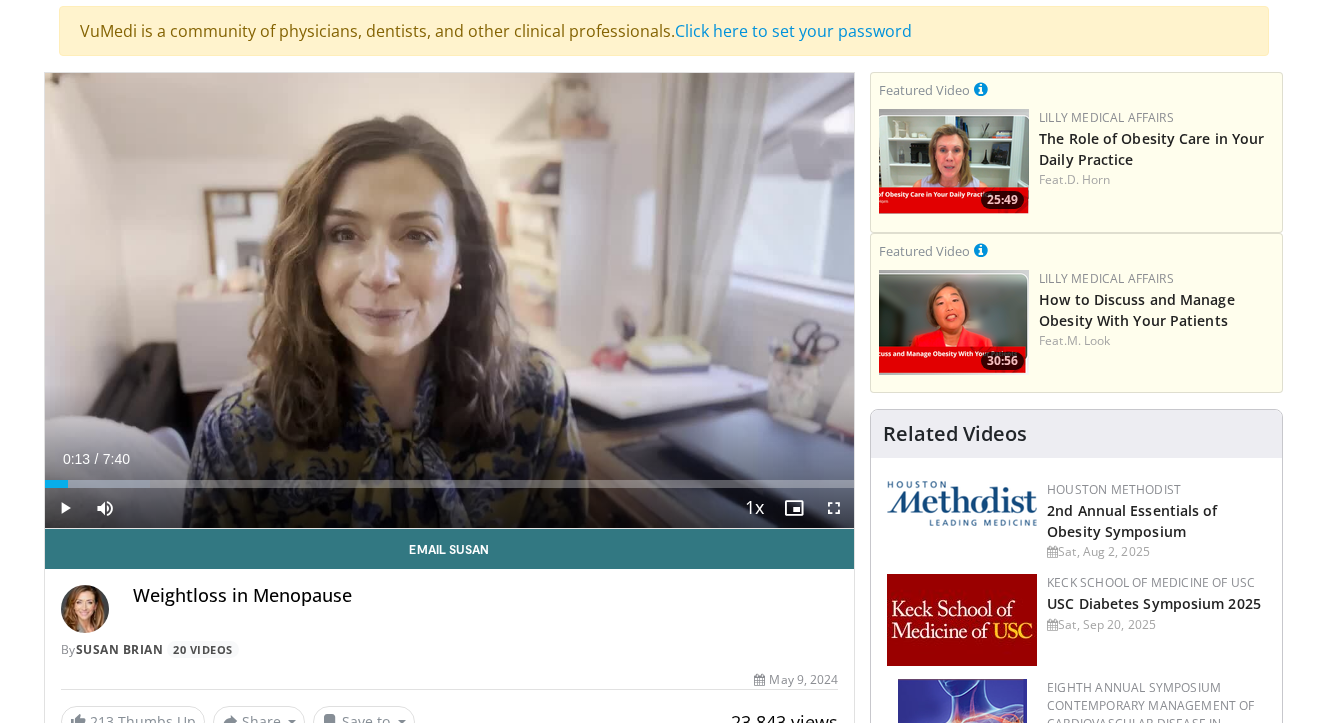 scroll, scrollTop: 0, scrollLeft: 0, axis: both 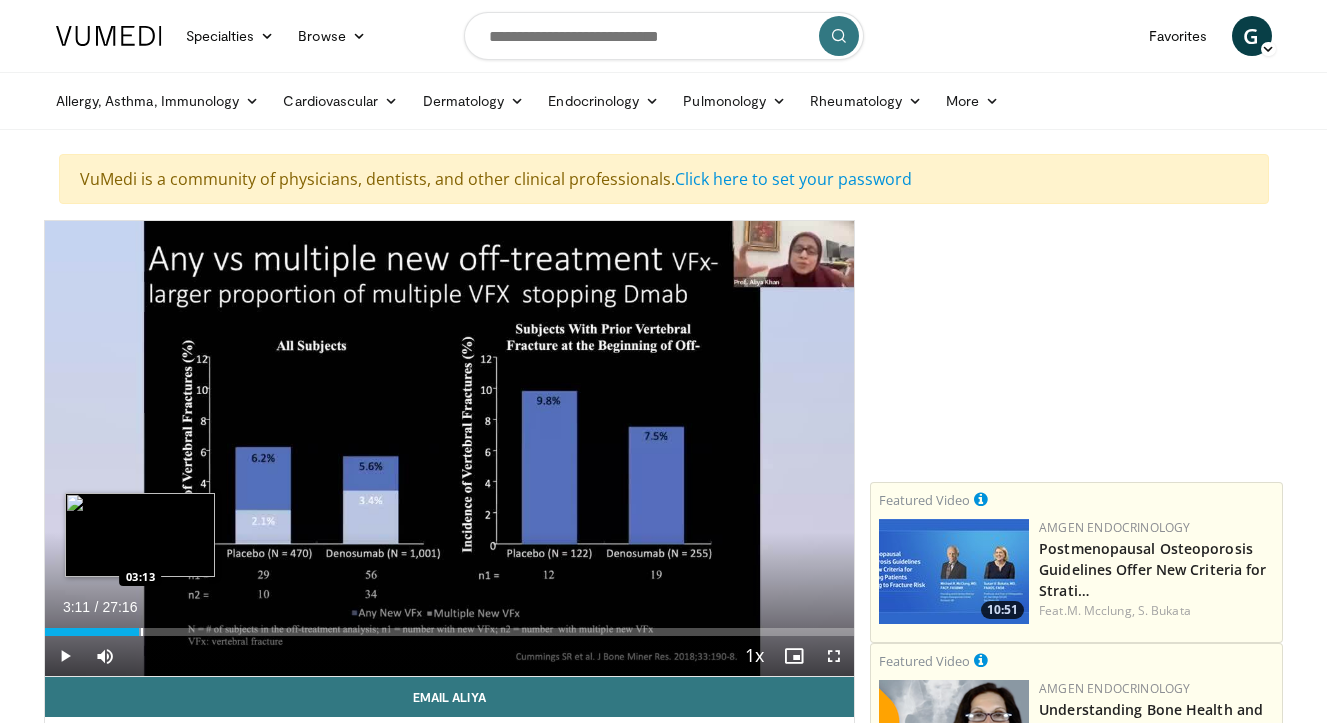 click at bounding box center [142, 632] 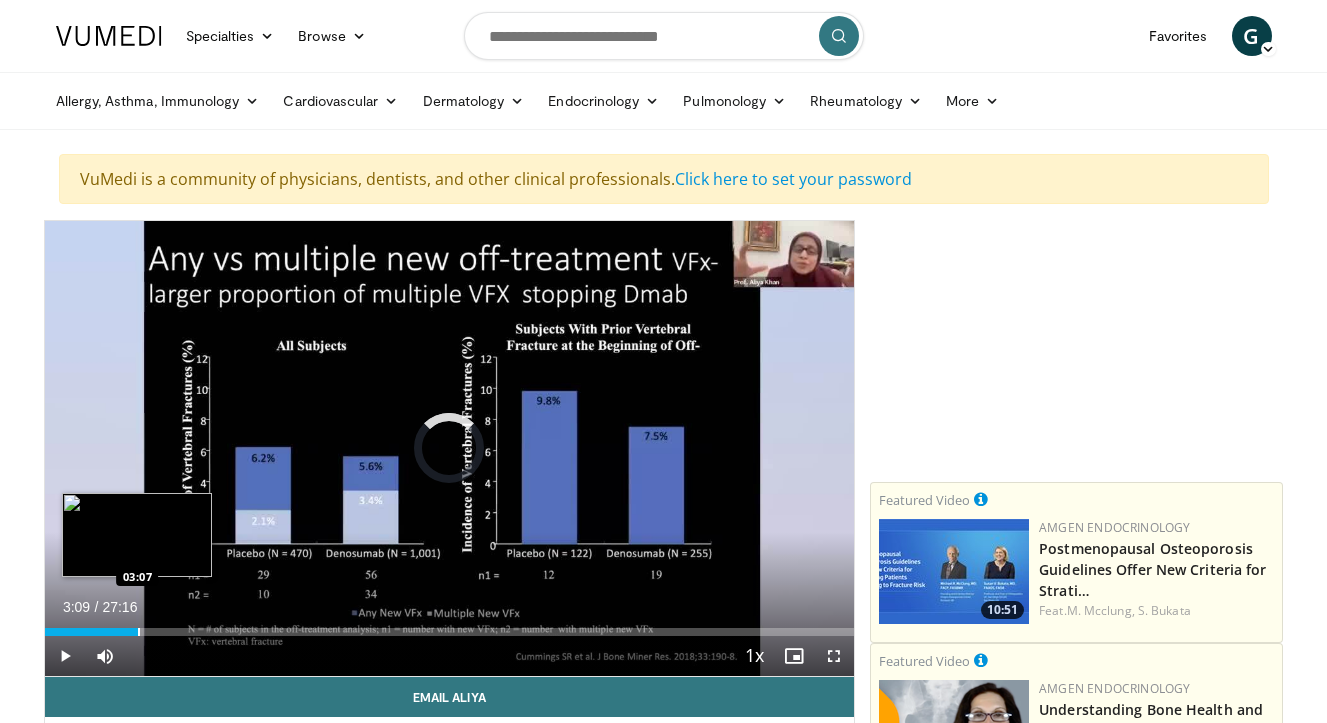 click at bounding box center (139, 632) 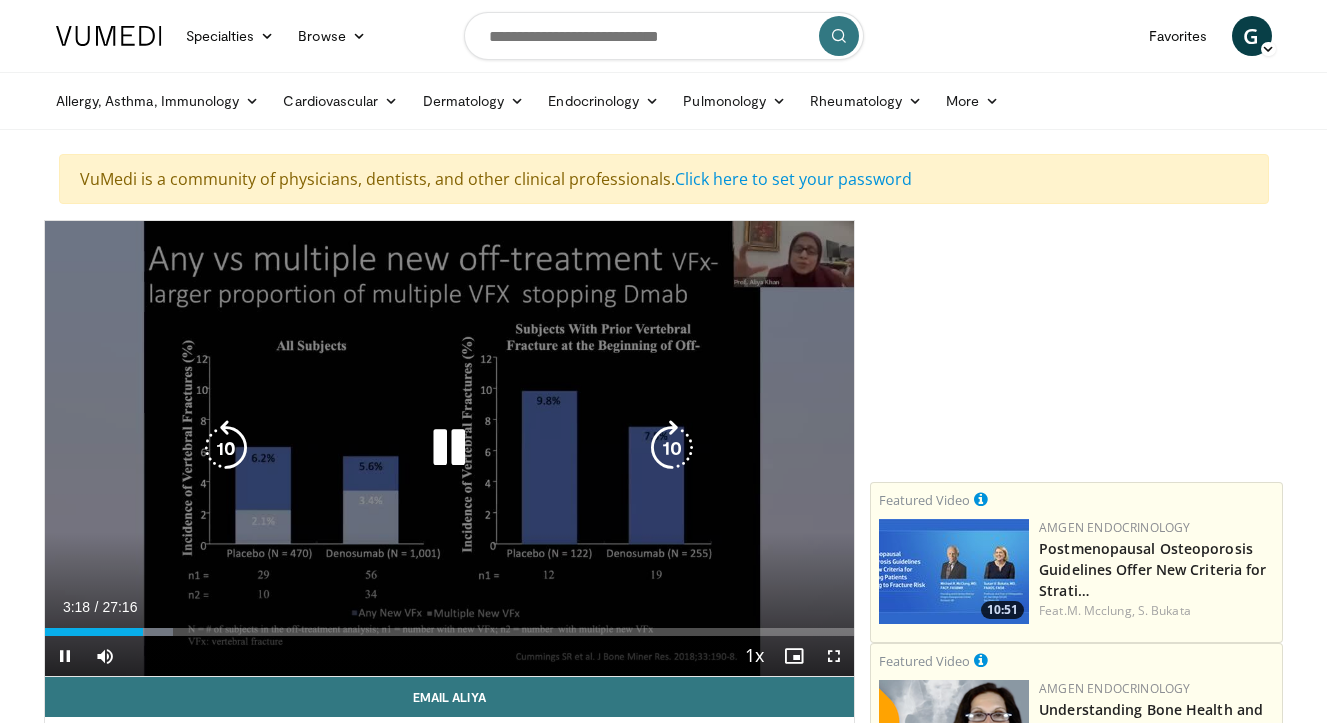click at bounding box center [449, 448] 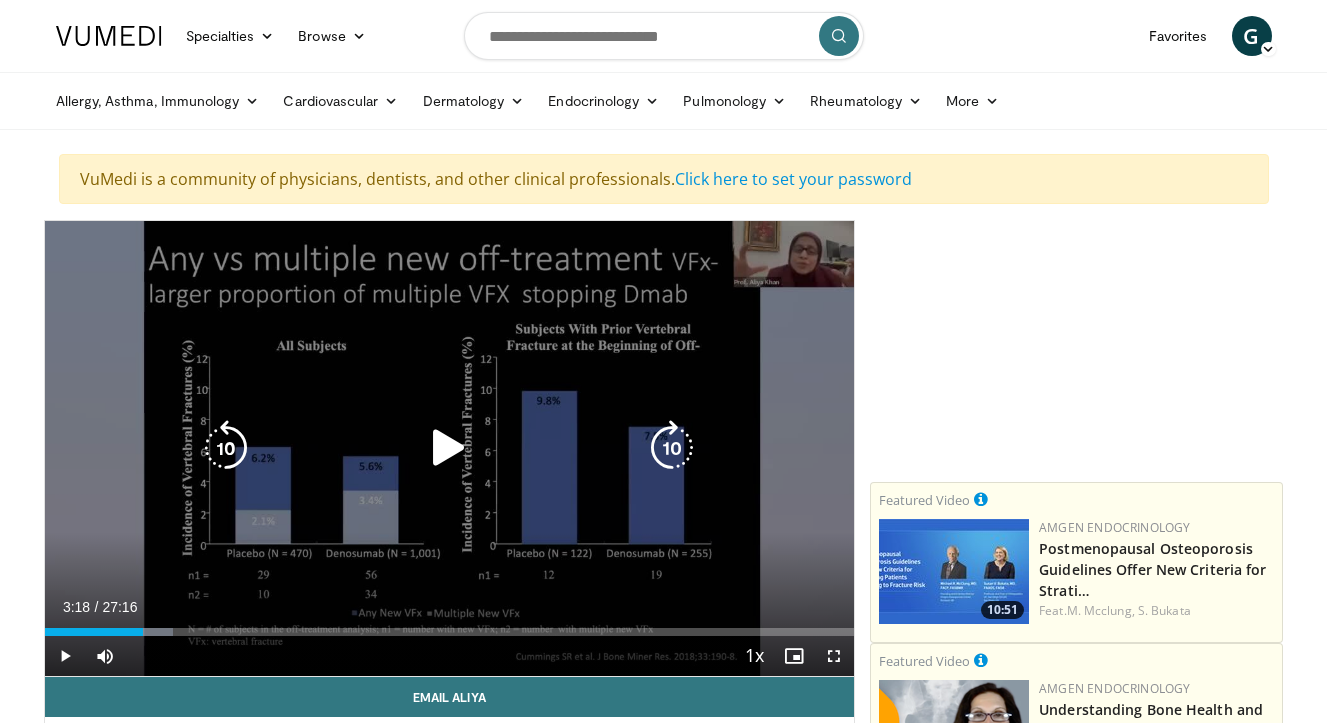 click at bounding box center (449, 448) 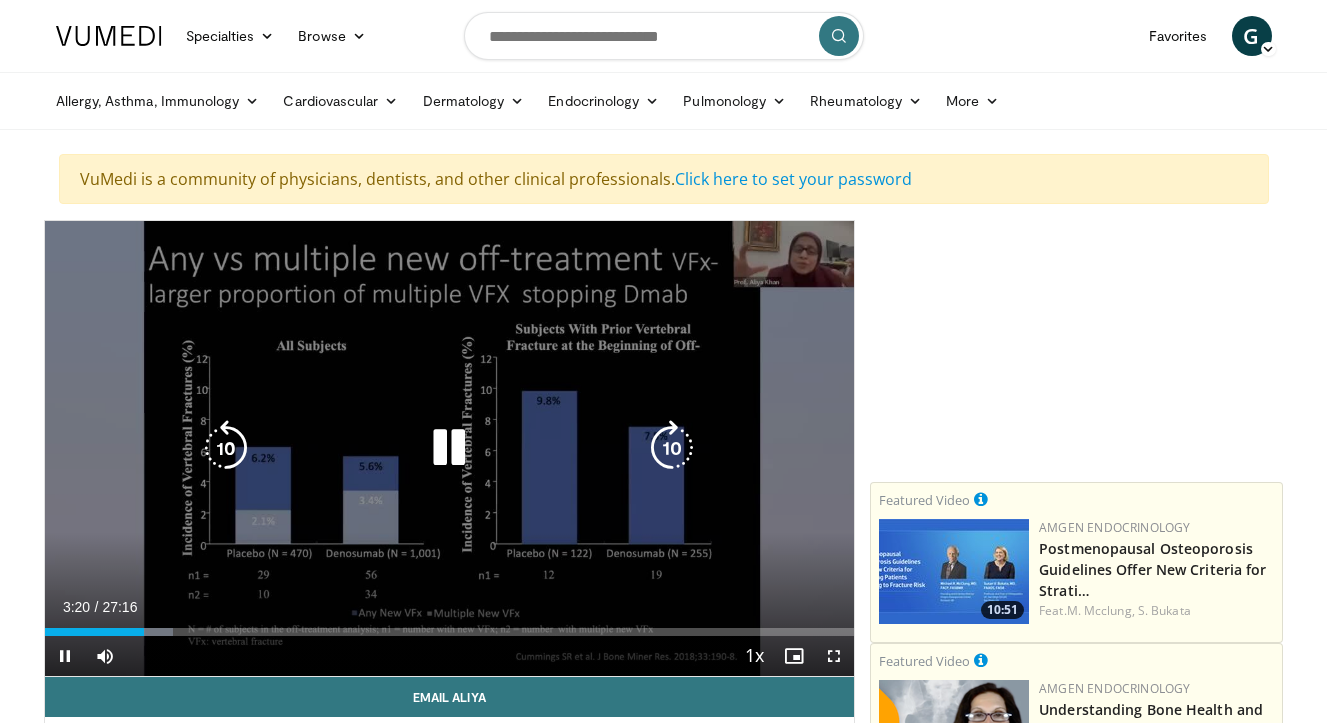 click on "10 seconds
Tap to unmute" at bounding box center [450, 448] 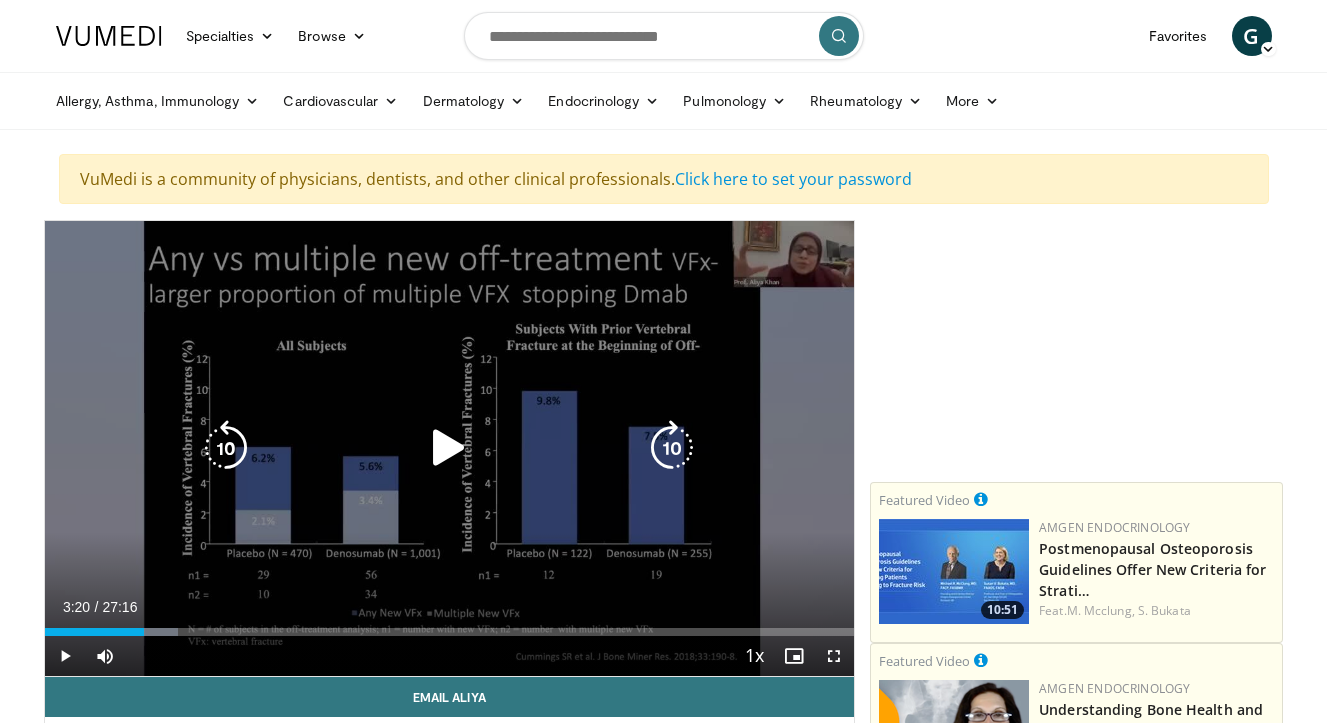 click at bounding box center [449, 448] 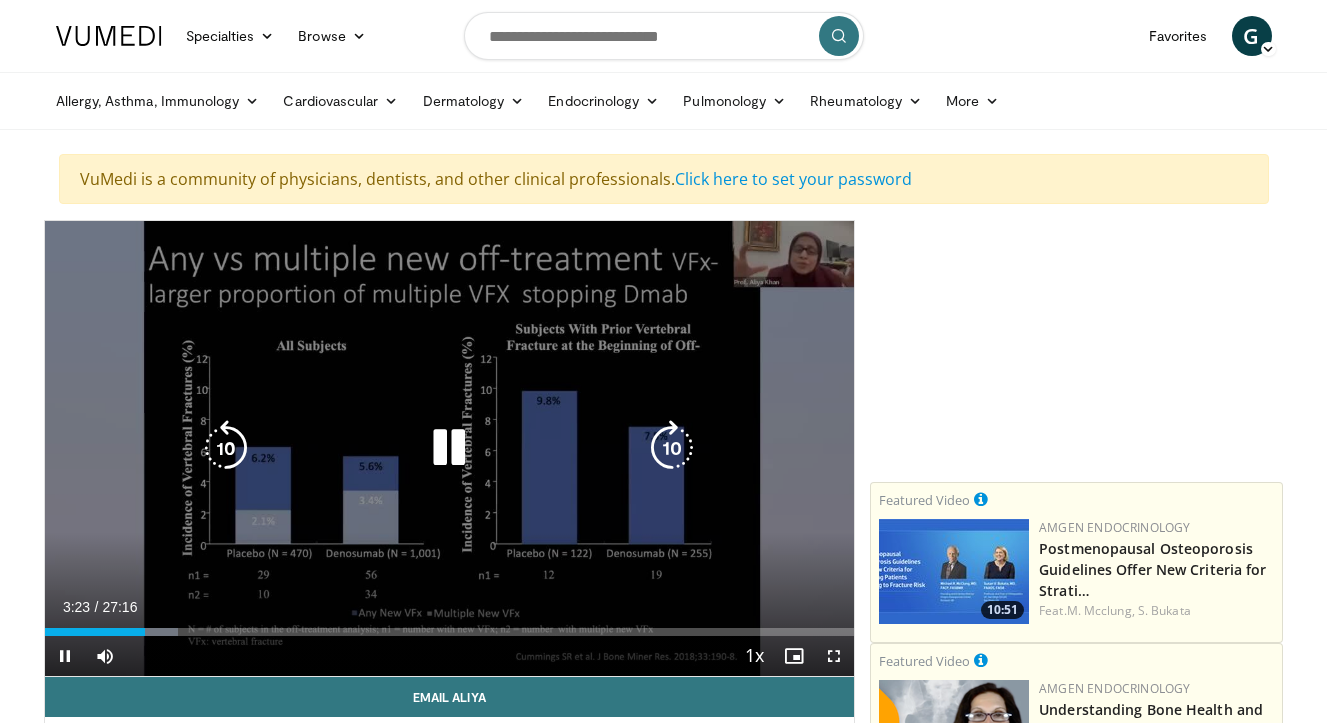 click at bounding box center [449, 448] 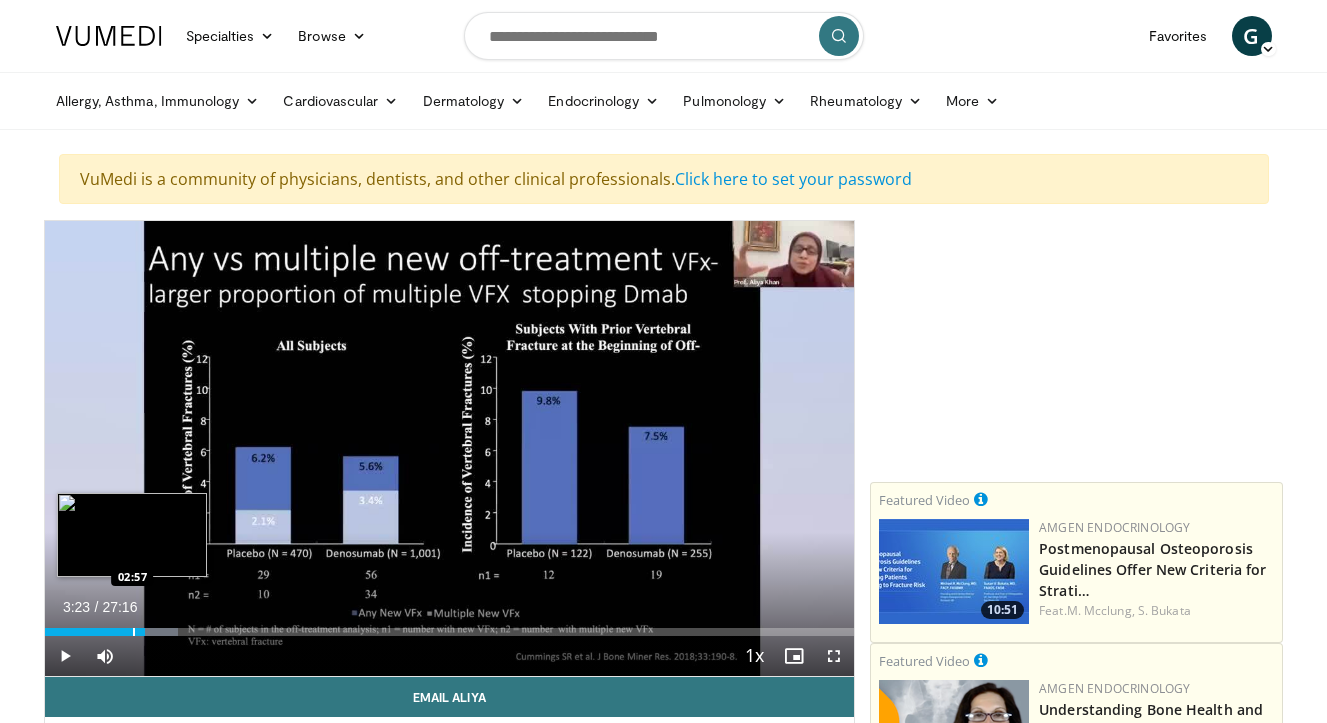 click at bounding box center (134, 632) 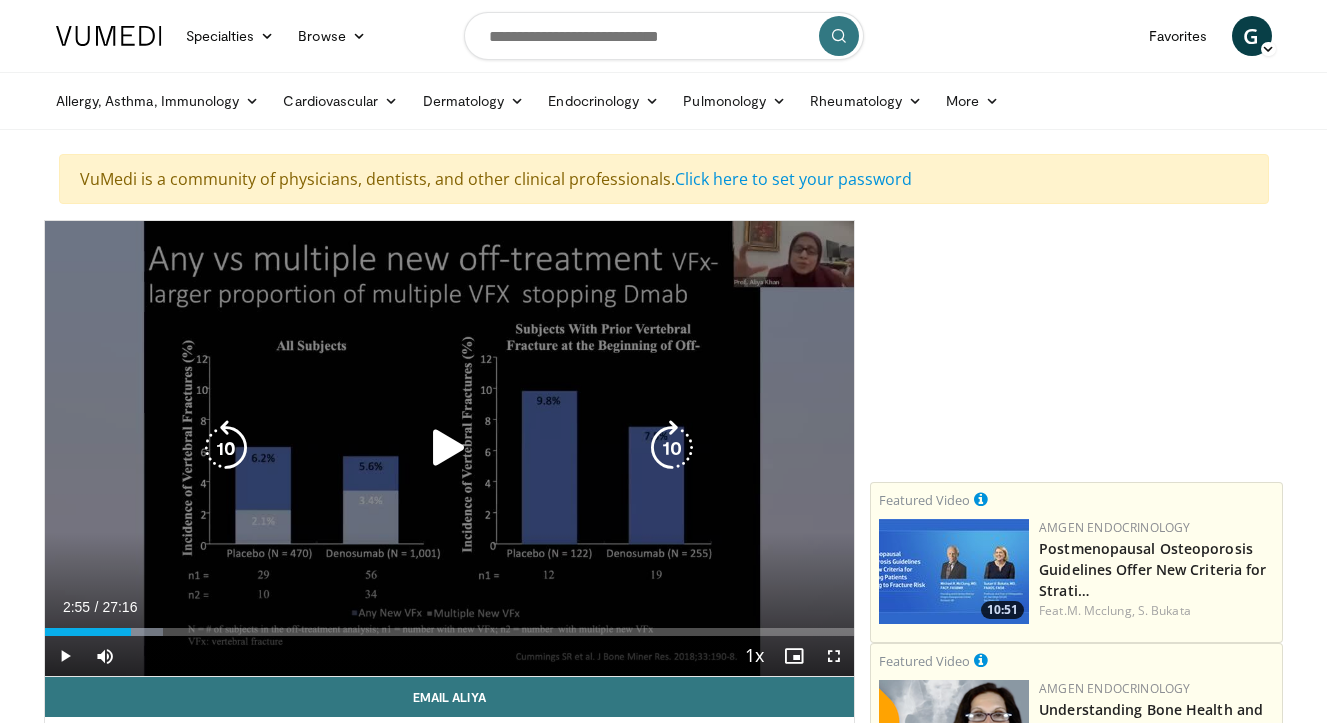click at bounding box center [449, 448] 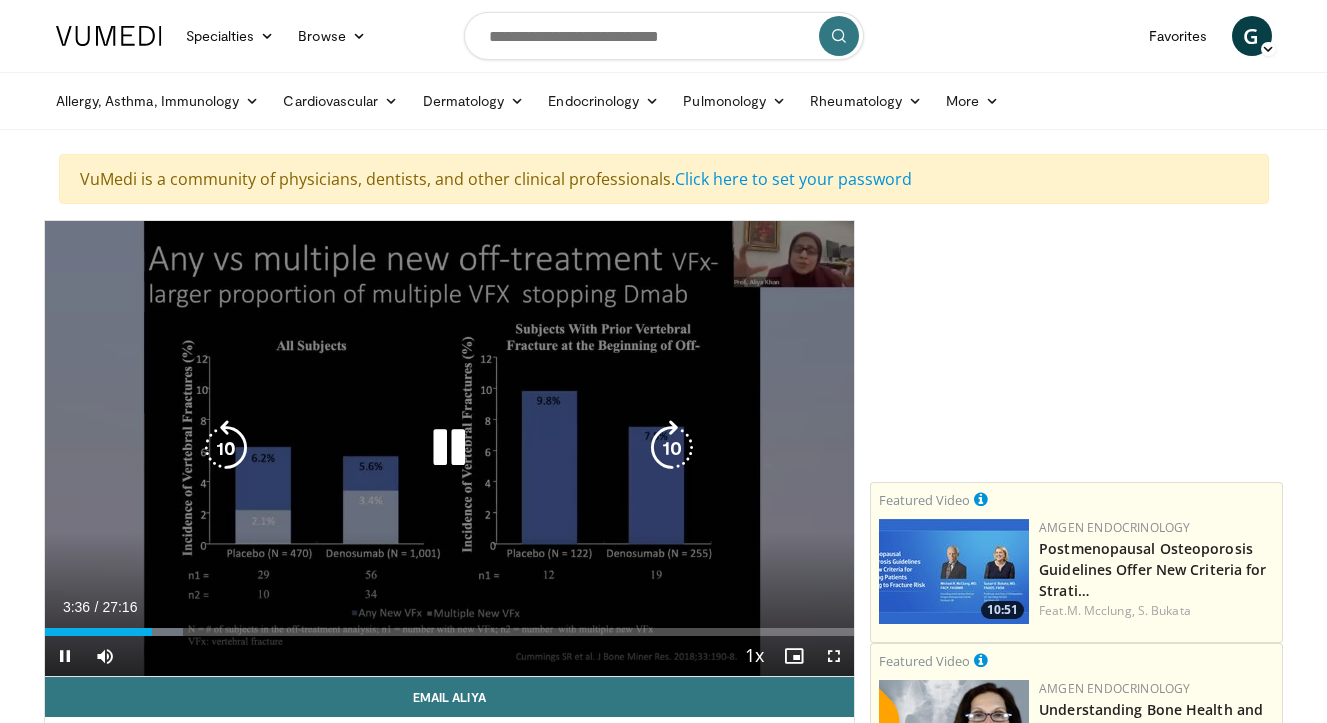 click on "10 seconds
Tap to unmute" at bounding box center [450, 448] 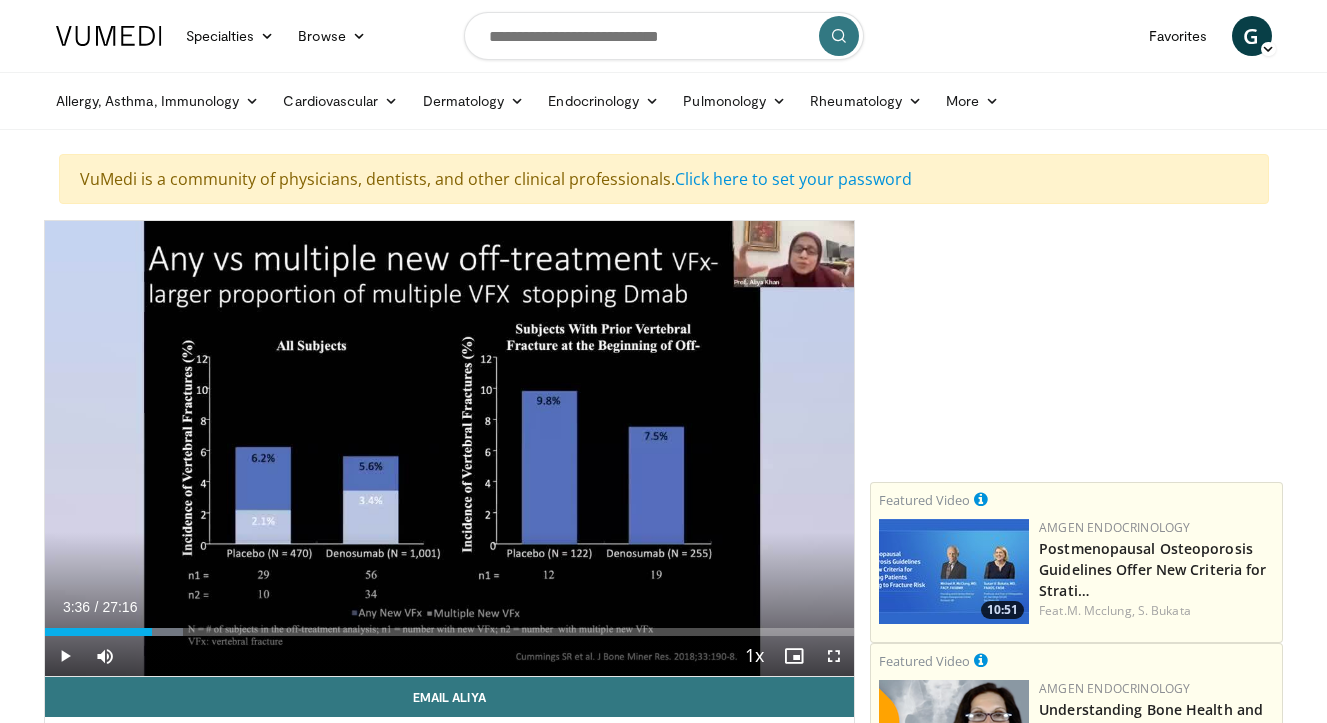 click on "10 seconds
Tap to unmute" at bounding box center [450, 448] 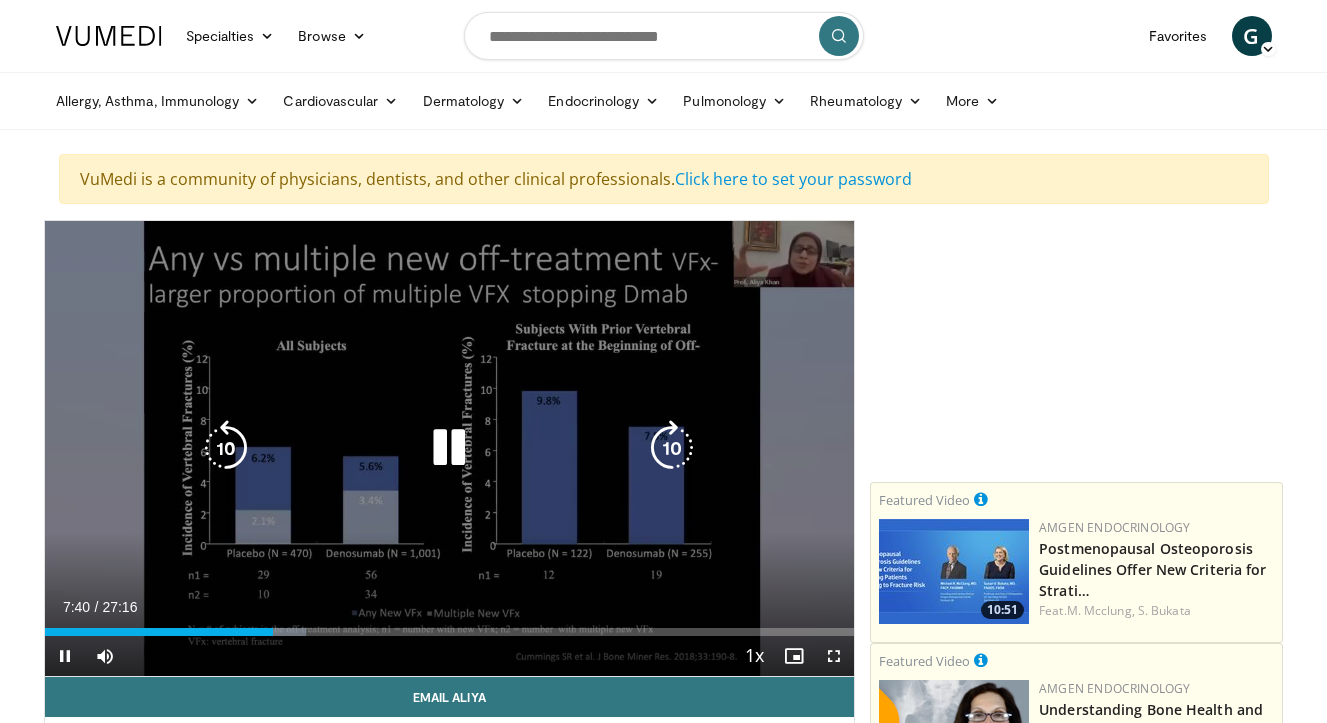 click at bounding box center (449, 448) 